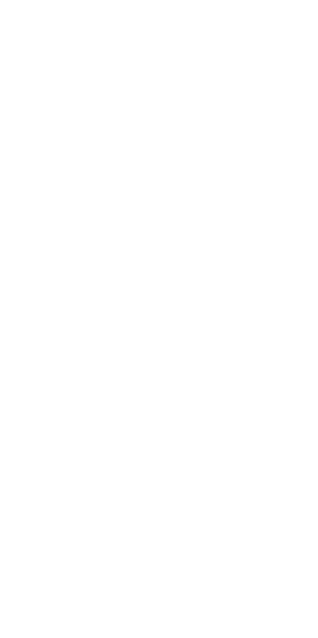 scroll, scrollTop: 0, scrollLeft: 0, axis: both 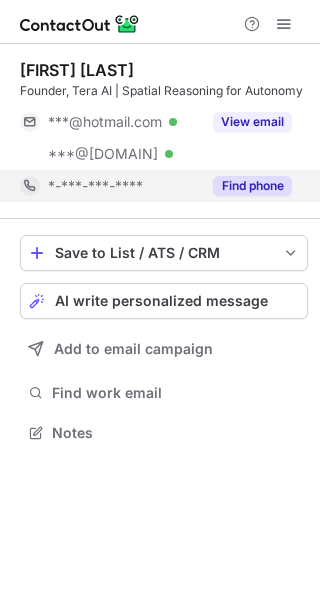 click on "Find phone" at bounding box center (252, 186) 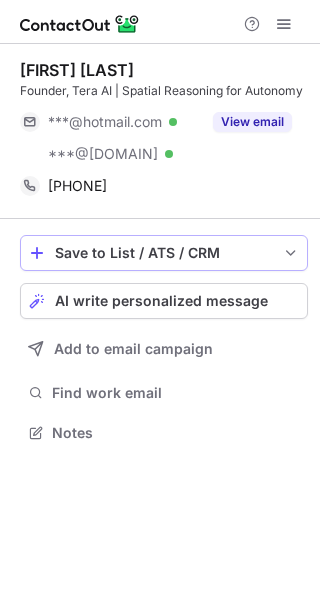 click on "Save to List / ATS / CRM" at bounding box center [164, 253] 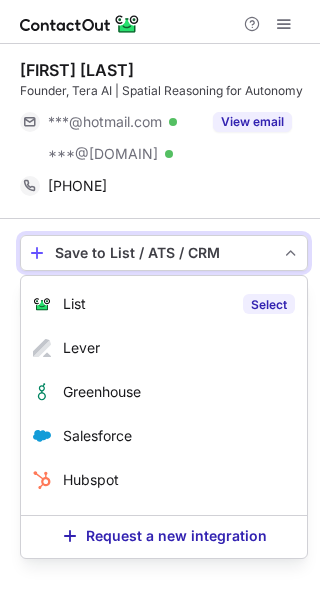 click on "Select" at bounding box center (269, 304) 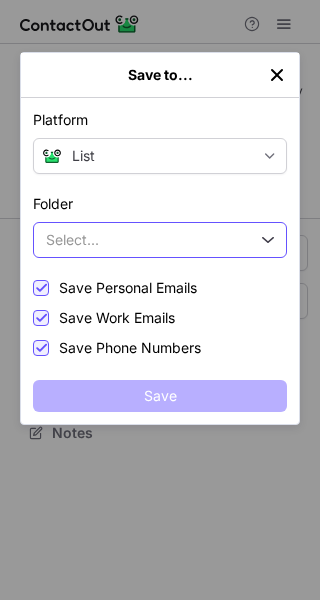 click on "Select..." at bounding box center (160, 240) 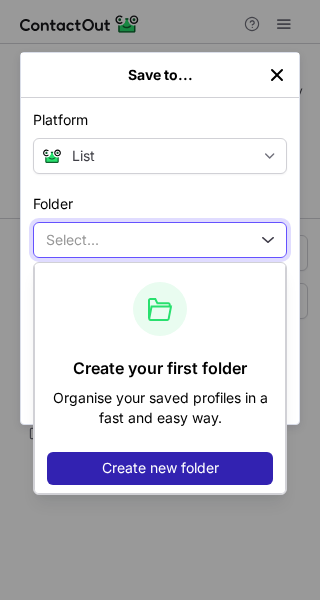 click on "Select..." at bounding box center [160, 240] 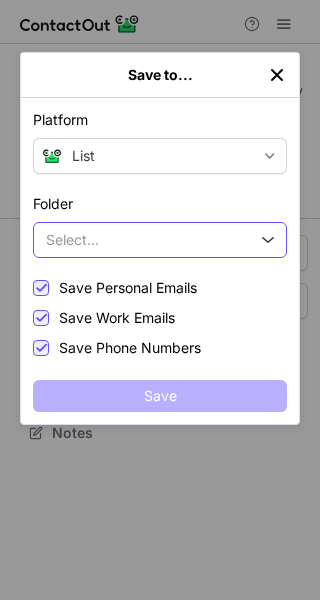 click on "Select..." at bounding box center (160, 240) 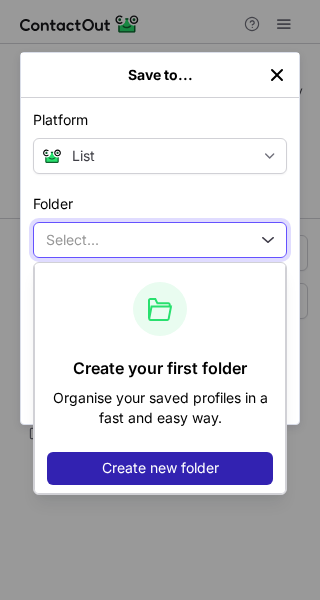 click on "Select..." at bounding box center (160, 240) 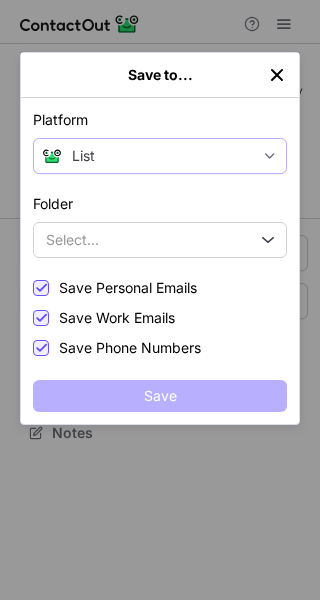 click on "List" at bounding box center (162, 156) 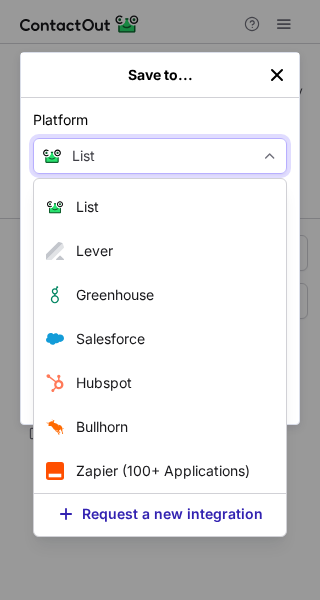 click on "List" at bounding box center [162, 156] 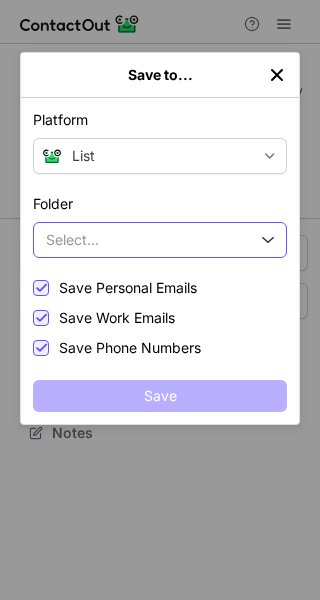 click on "Select..." at bounding box center [160, 240] 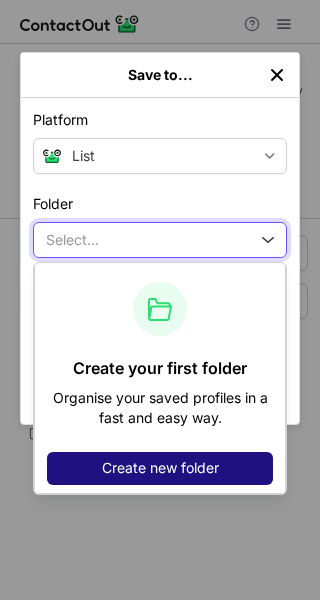 click on "Create new folder" at bounding box center [160, 468] 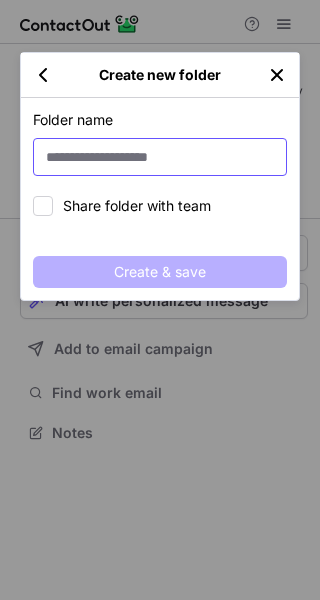 type on "*" 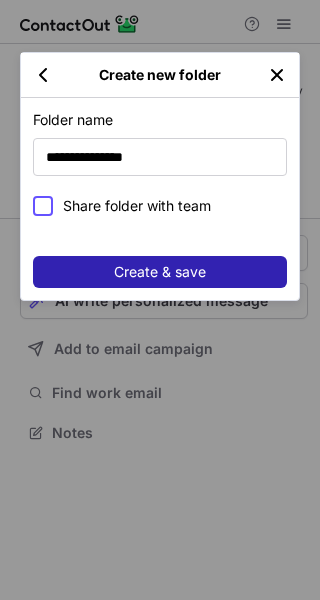 type on "**********" 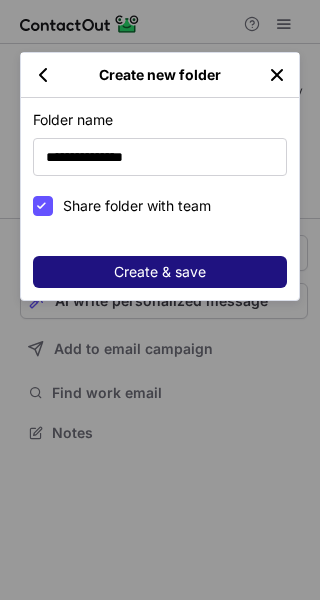 click on "Create & save" at bounding box center [160, 272] 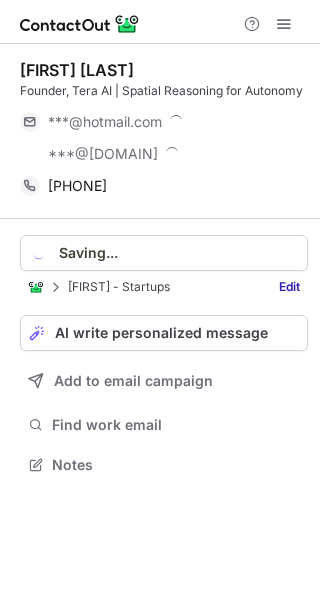 scroll, scrollTop: 10, scrollLeft: 10, axis: both 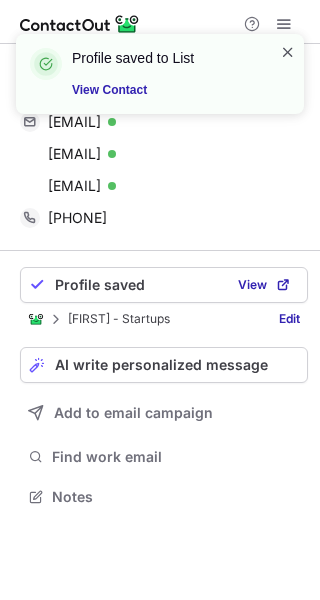 click at bounding box center [288, 52] 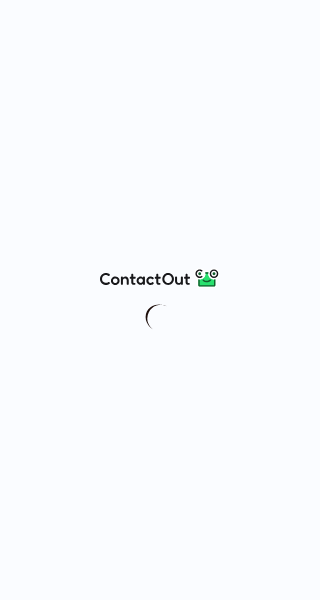 scroll, scrollTop: 0, scrollLeft: 0, axis: both 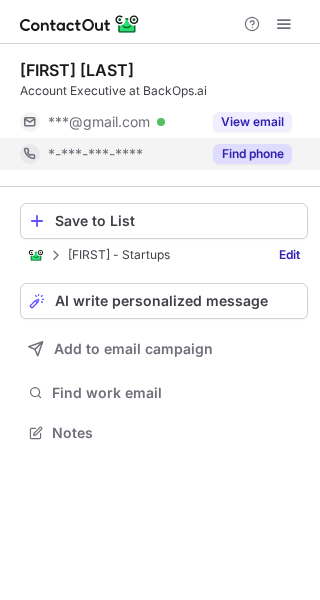 click on "Find phone" at bounding box center [252, 154] 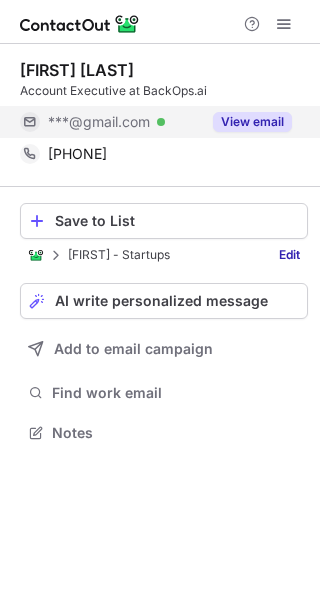 click on "View email" at bounding box center [252, 122] 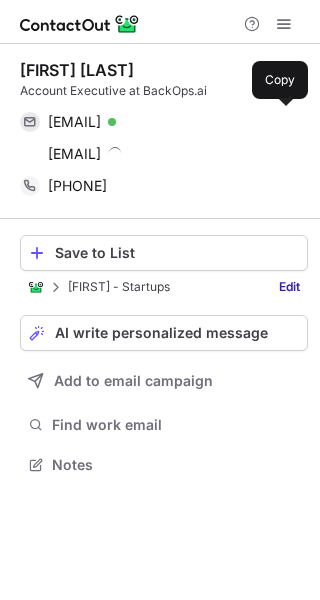 scroll, scrollTop: 10, scrollLeft: 10, axis: both 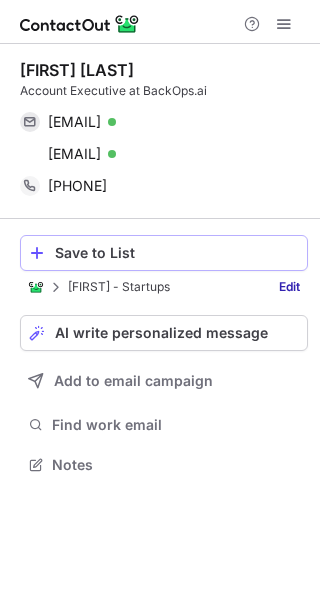 click on "Save to List" at bounding box center (177, 253) 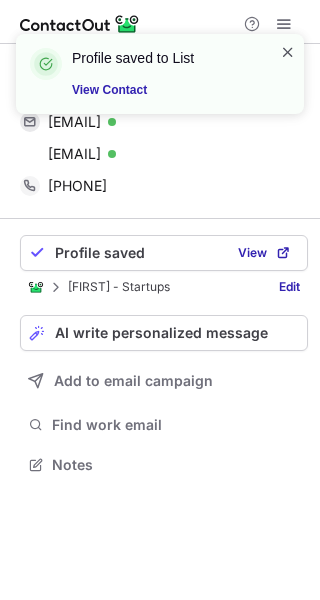 click at bounding box center [288, 52] 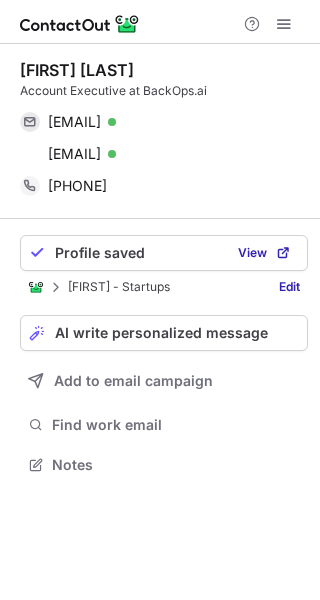 click on "[FIRST] - Startups" at bounding box center [119, 287] 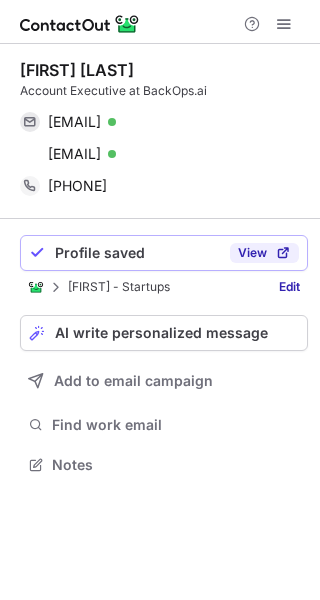 click on "View" at bounding box center (252, 253) 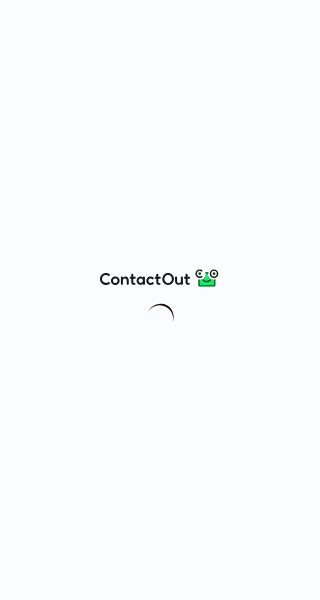 scroll, scrollTop: 0, scrollLeft: 0, axis: both 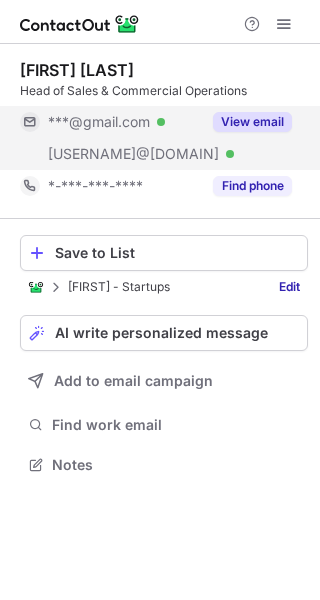 click on "View email" at bounding box center (252, 122) 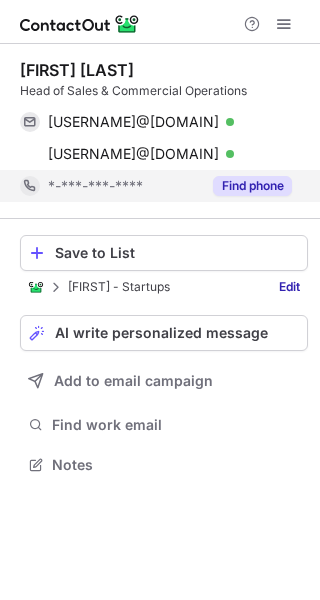 click on "Find phone" at bounding box center (252, 186) 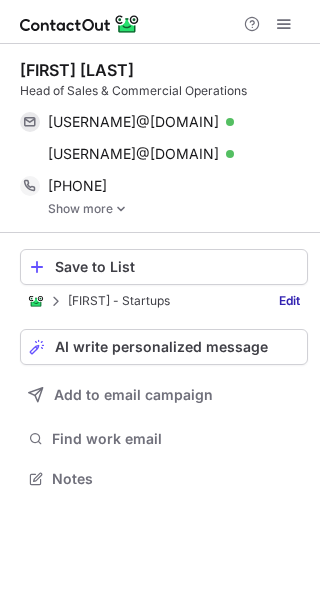 scroll, scrollTop: 10, scrollLeft: 10, axis: both 